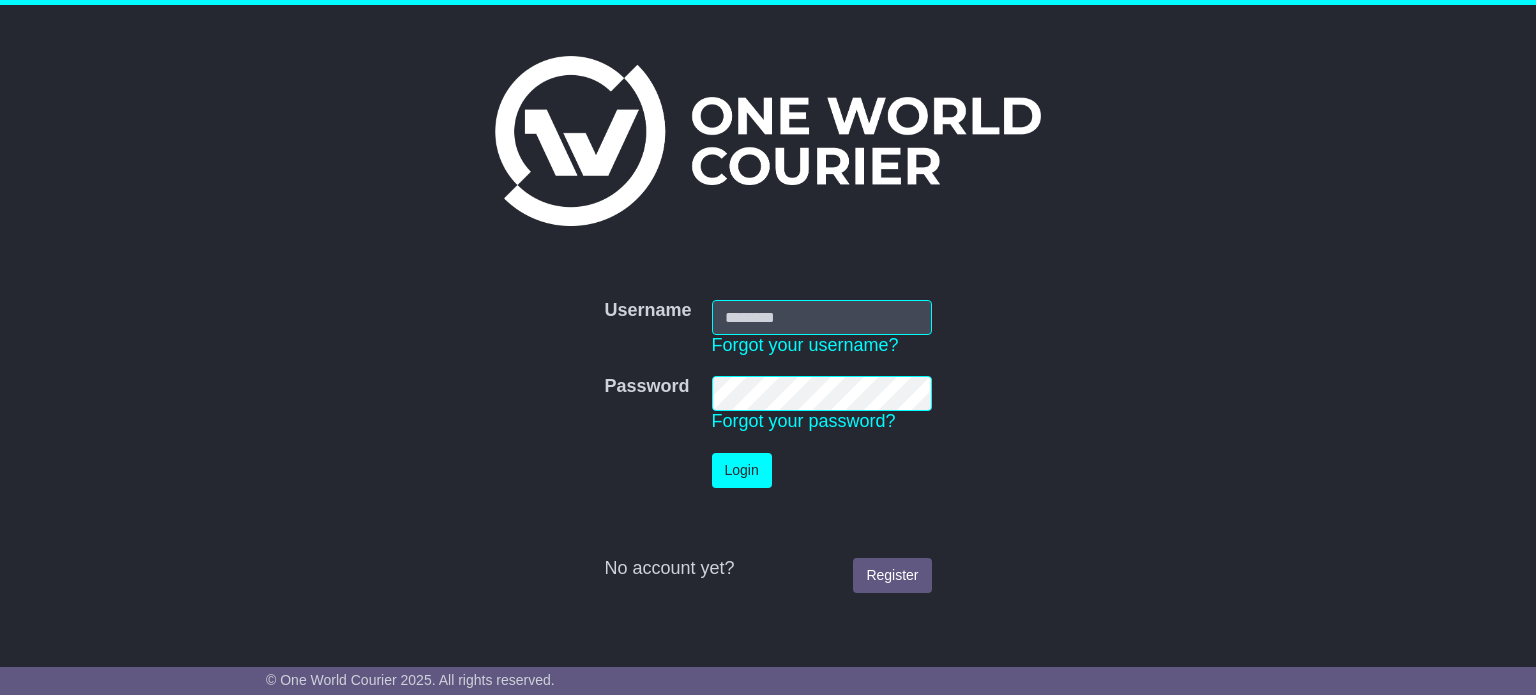 scroll, scrollTop: 0, scrollLeft: 0, axis: both 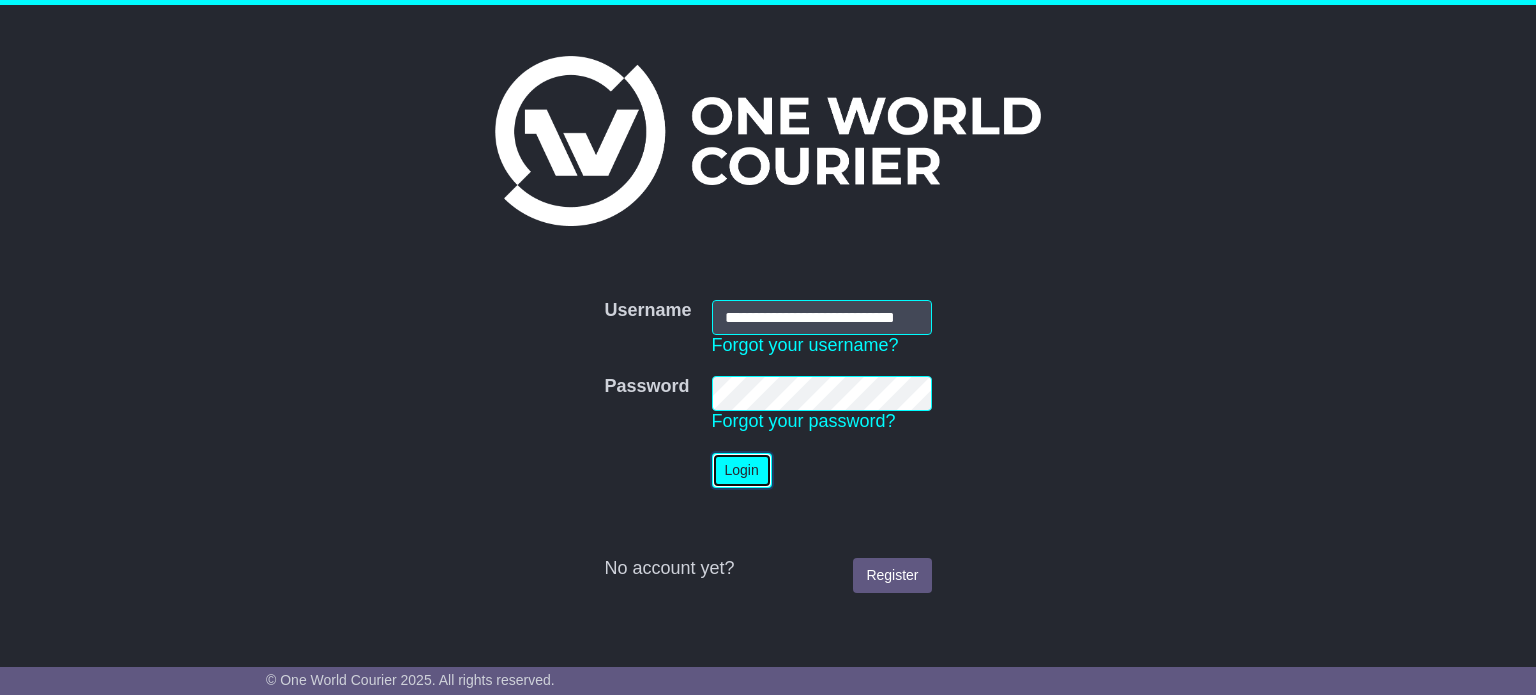 click on "Login" at bounding box center (742, 470) 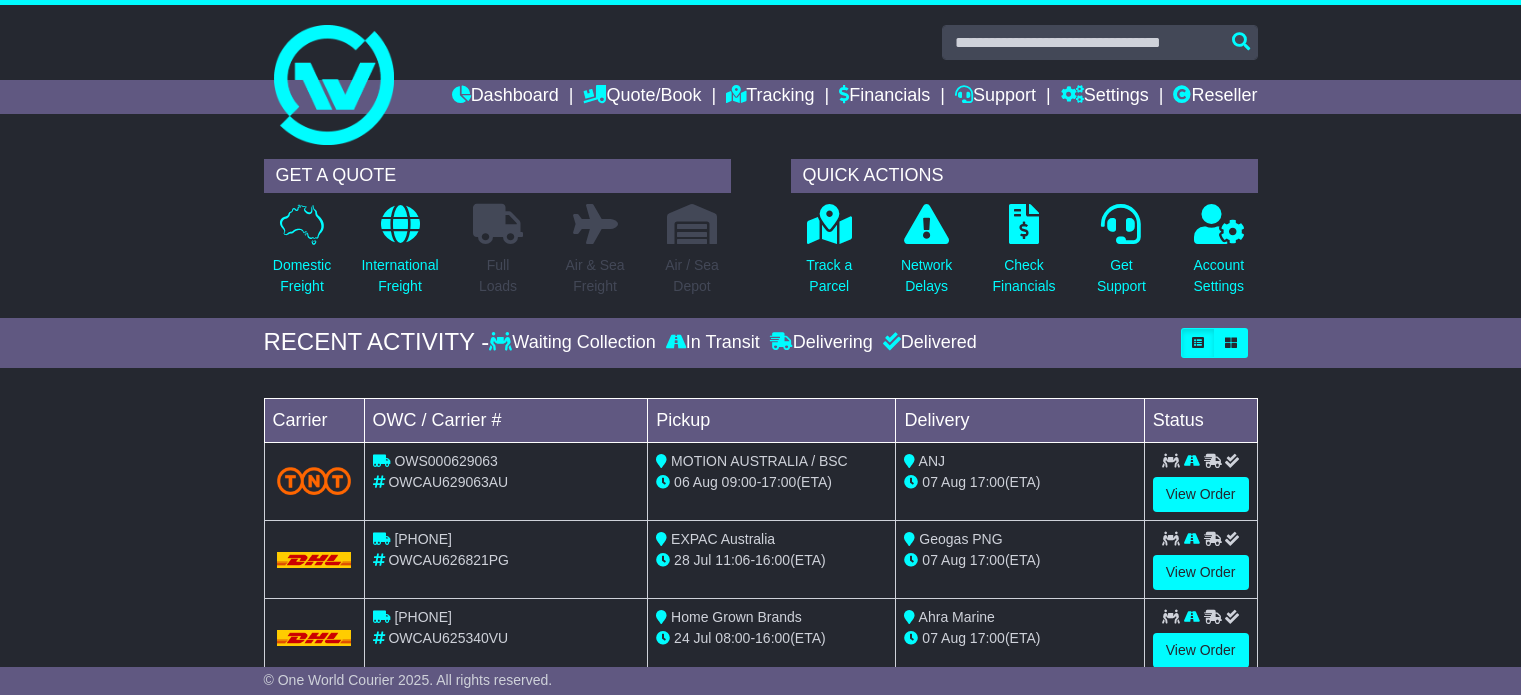 scroll, scrollTop: 0, scrollLeft: 0, axis: both 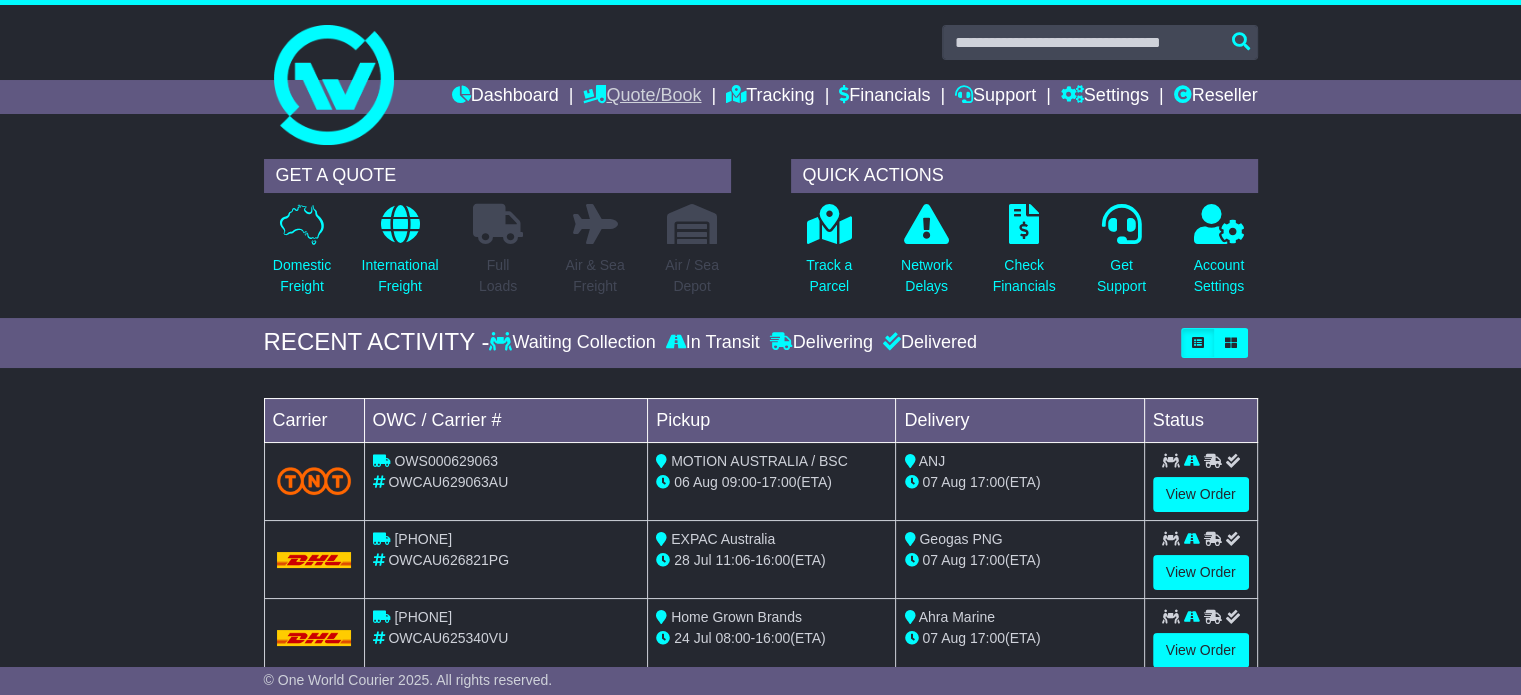 click on "Quote/Book" at bounding box center (642, 97) 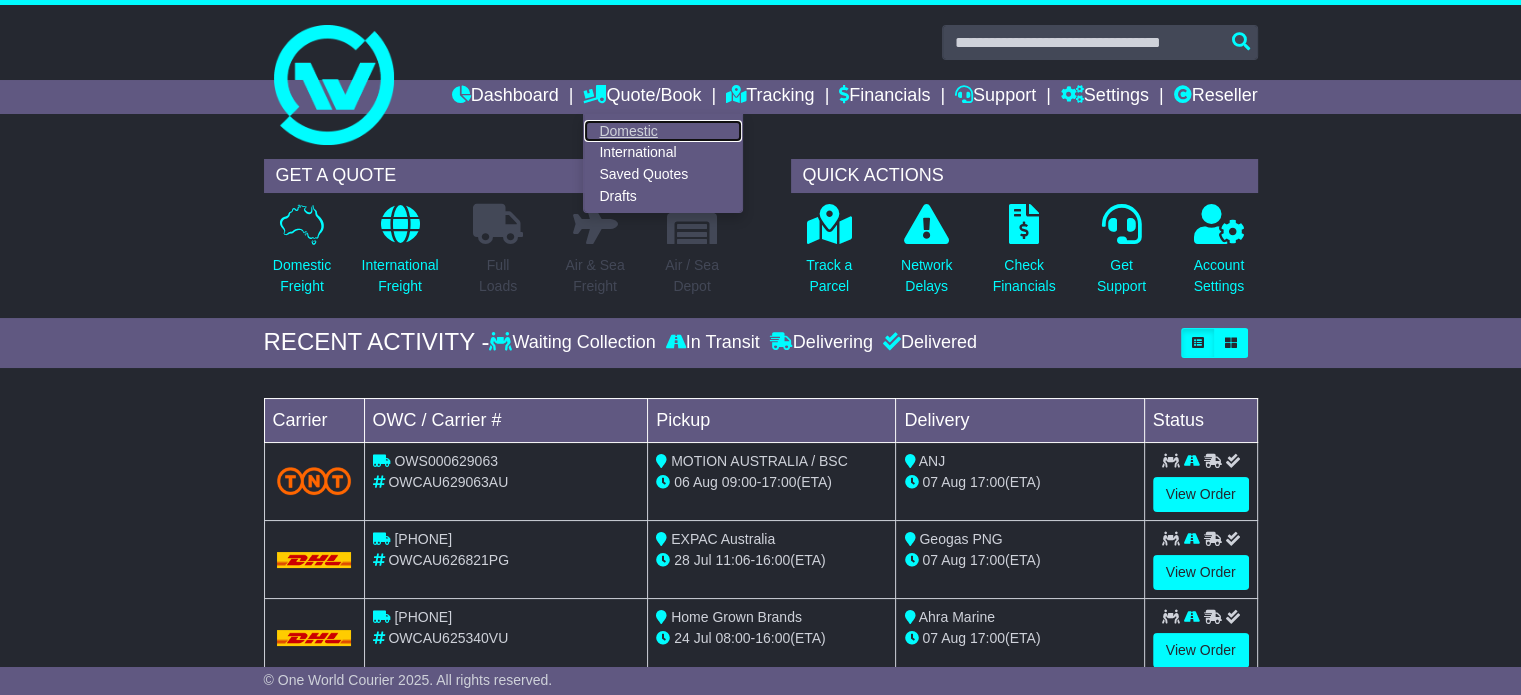 click on "Domestic" at bounding box center (663, 131) 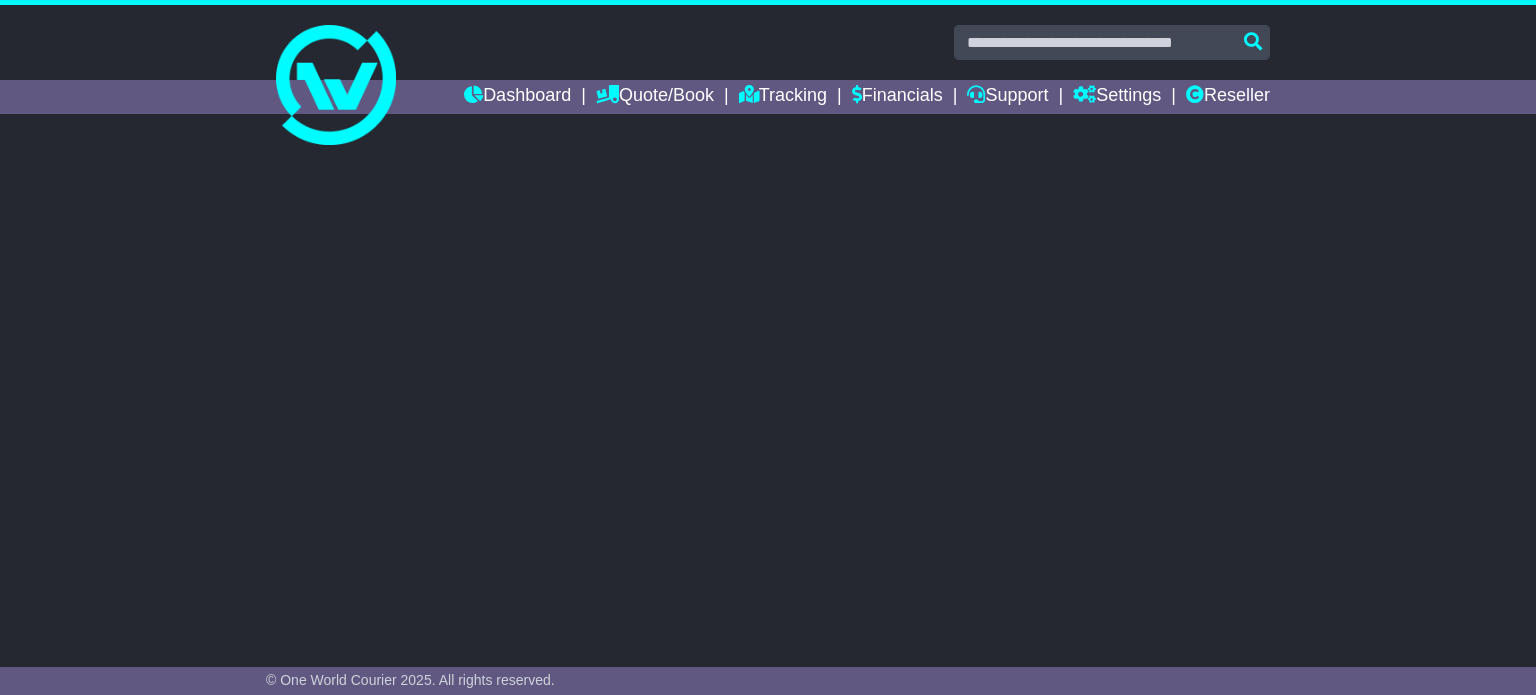 scroll, scrollTop: 0, scrollLeft: 0, axis: both 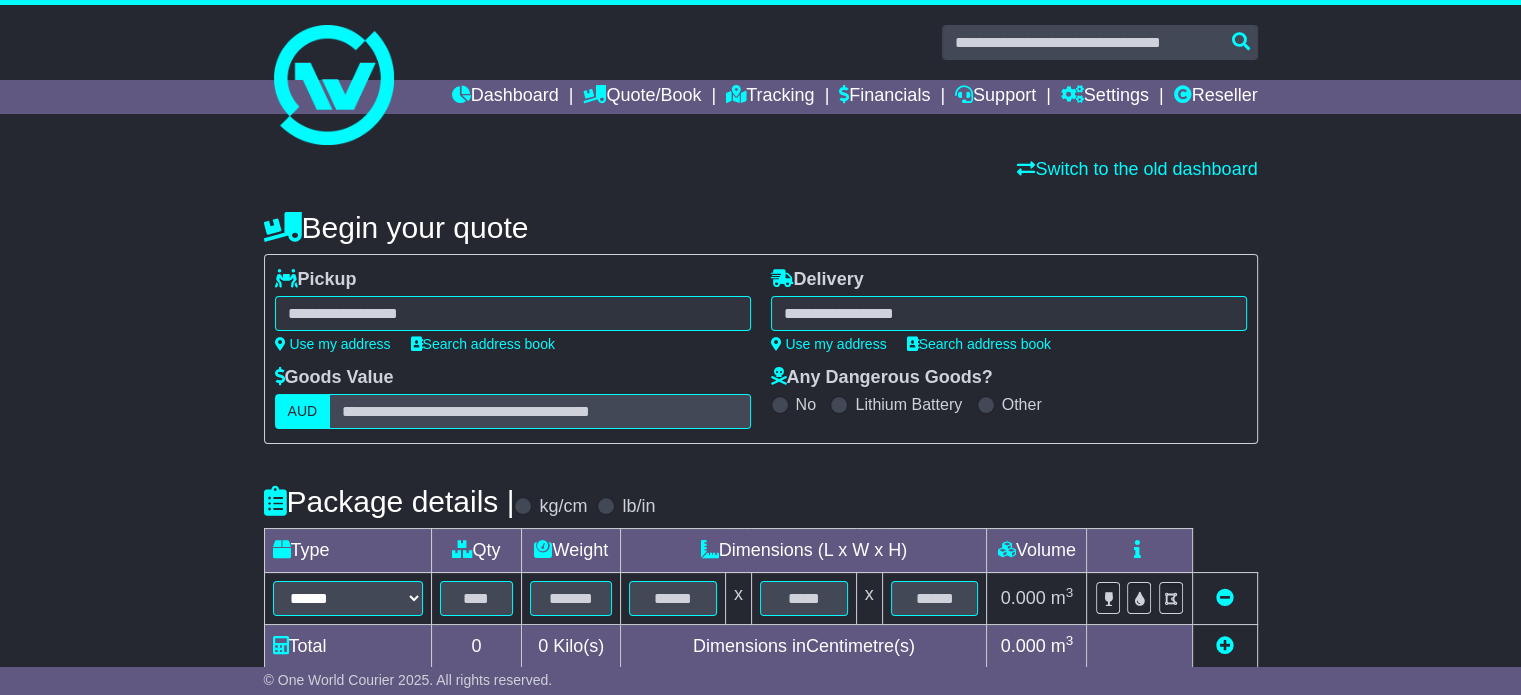 click at bounding box center [513, 313] 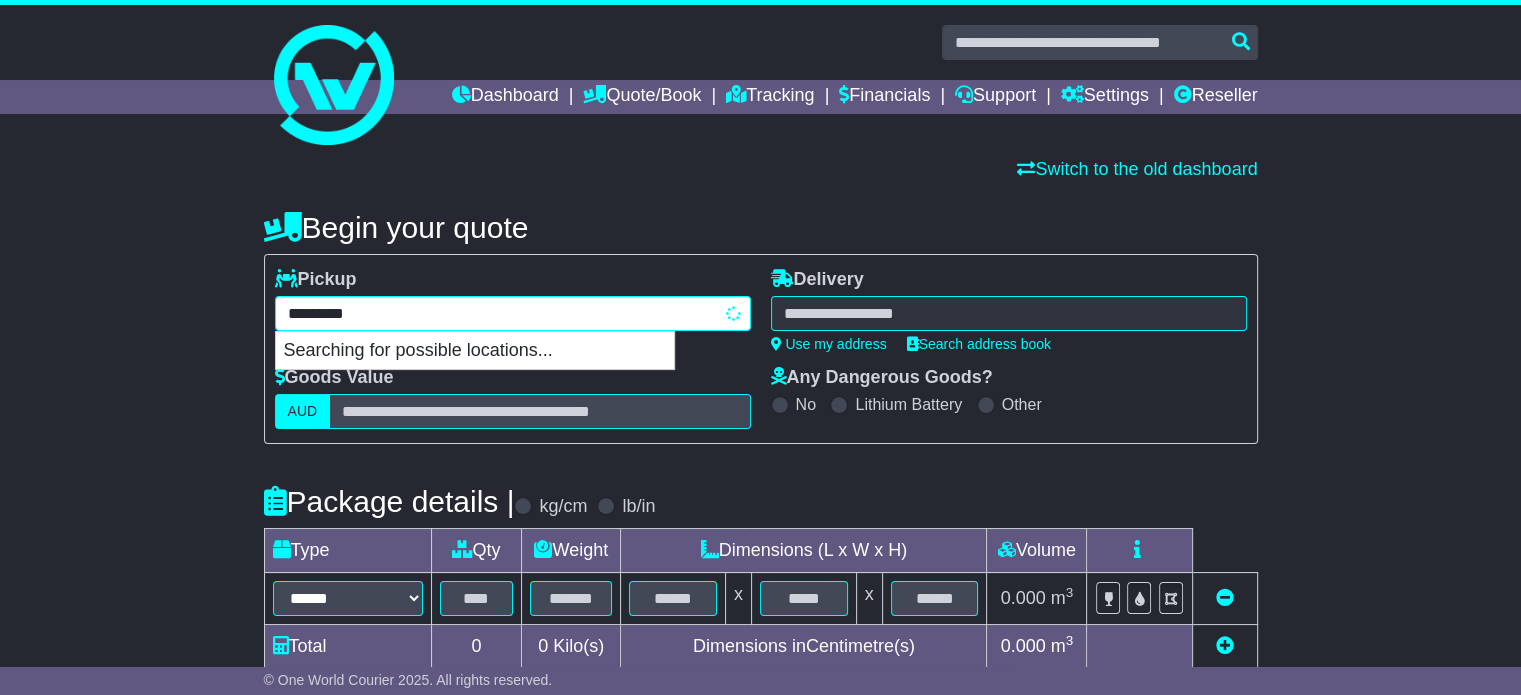 type on "**********" 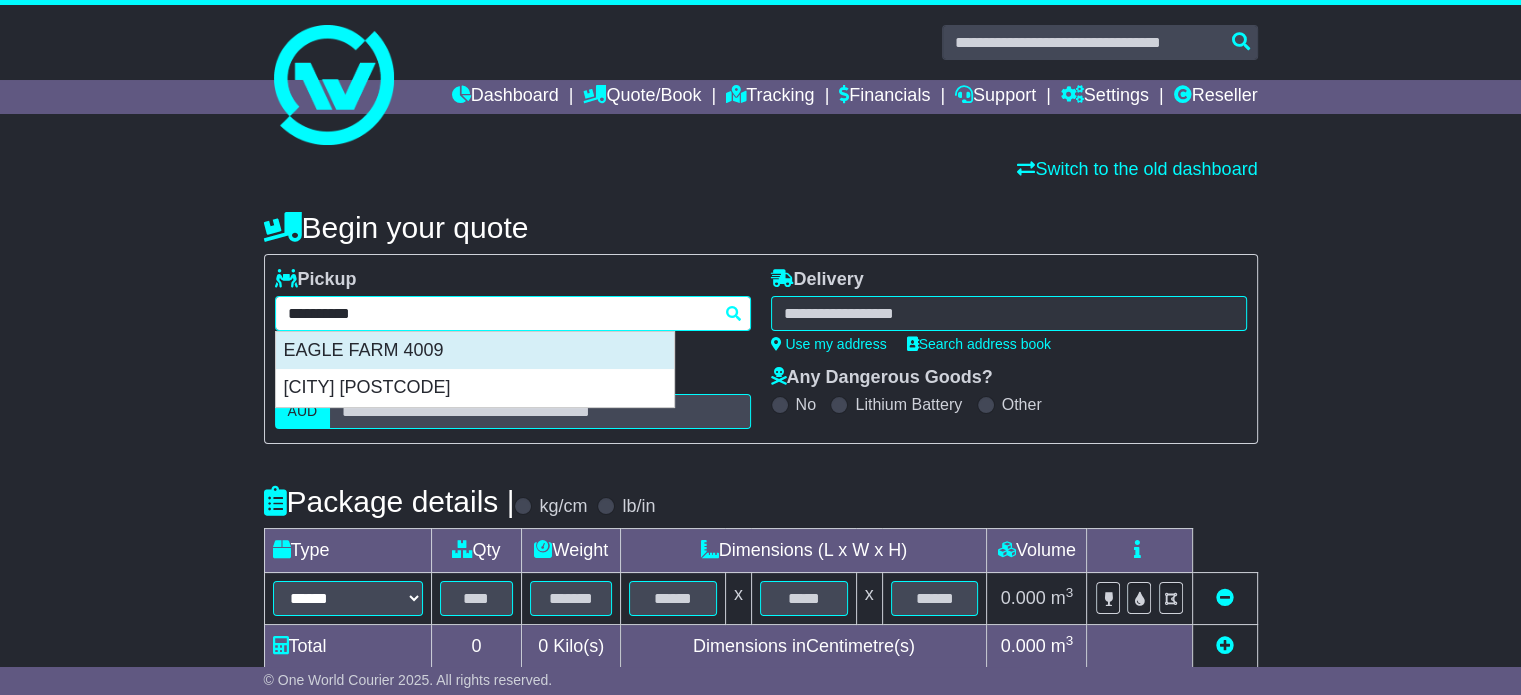 click on "EAGLE FARM 4009" at bounding box center (475, 351) 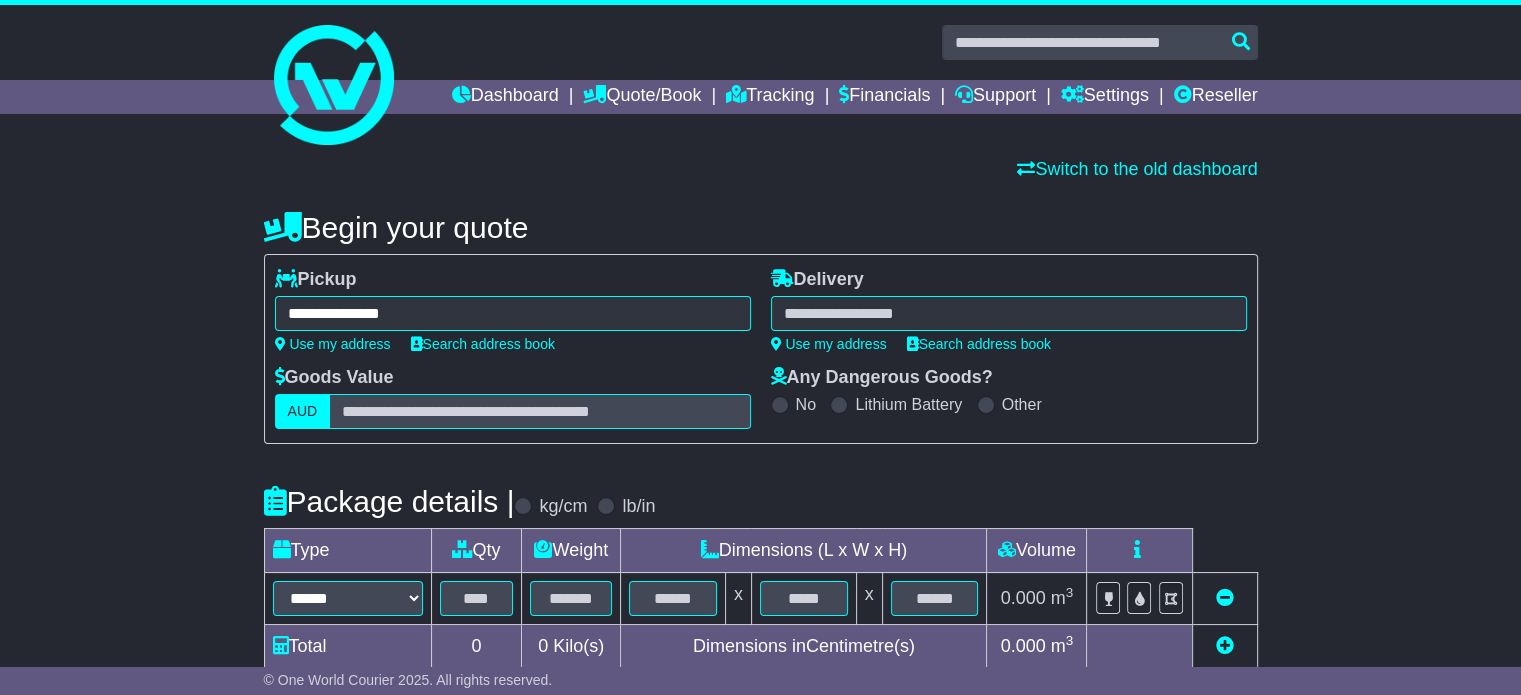 type on "**********" 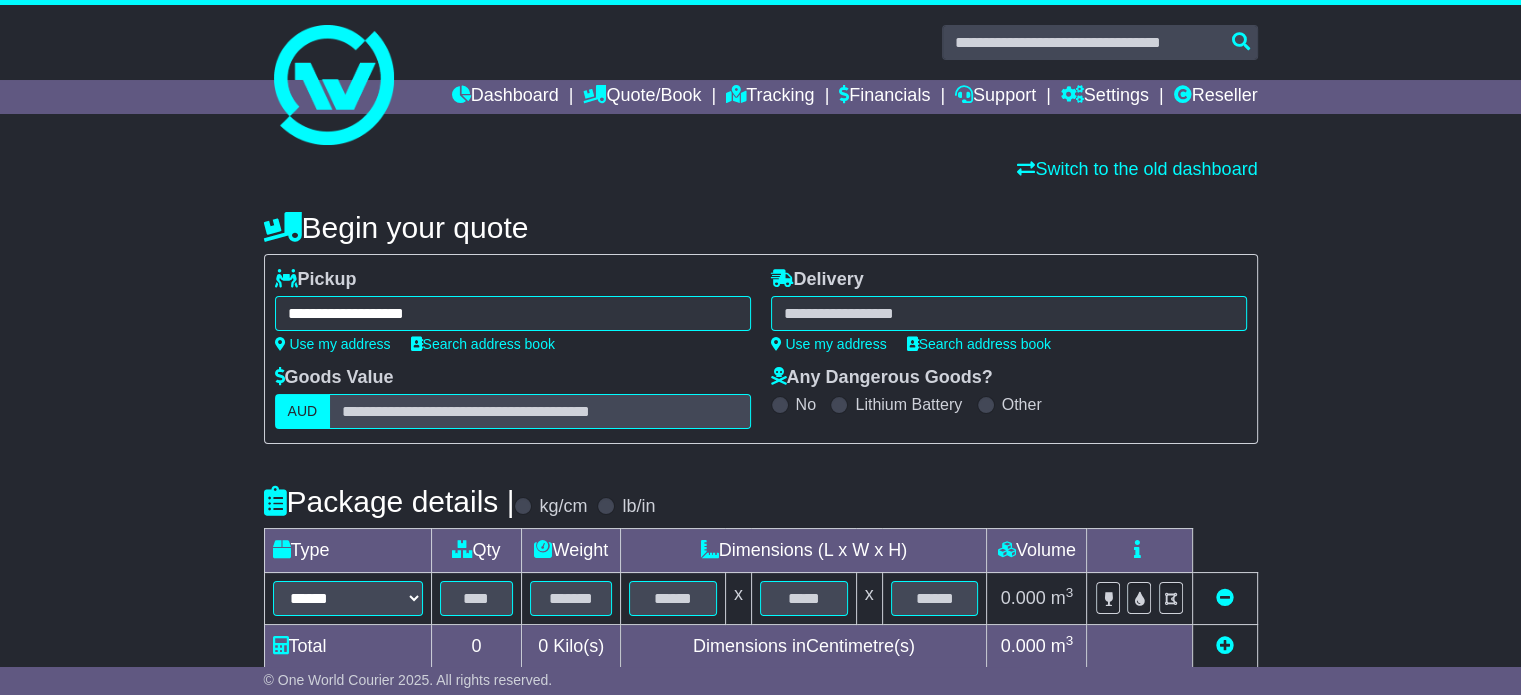 click at bounding box center (1009, 313) 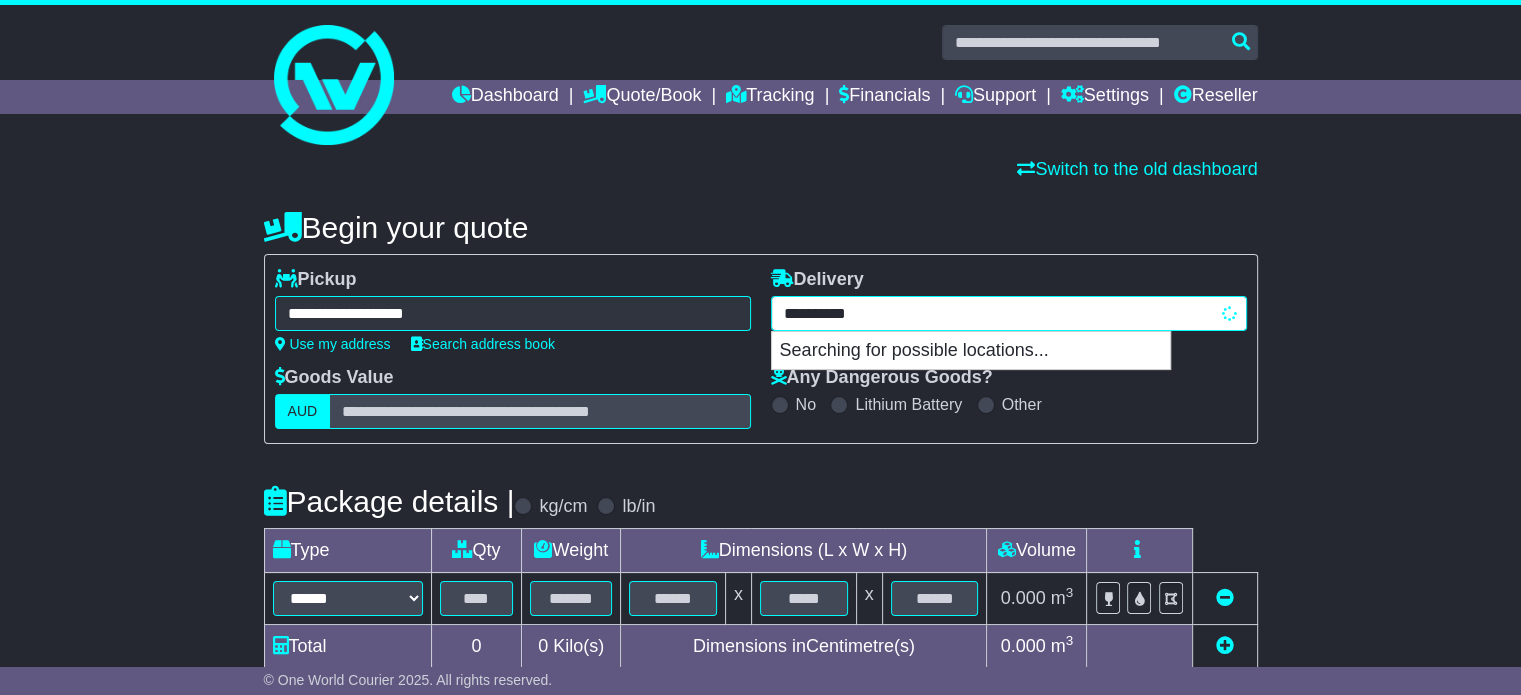 type on "**********" 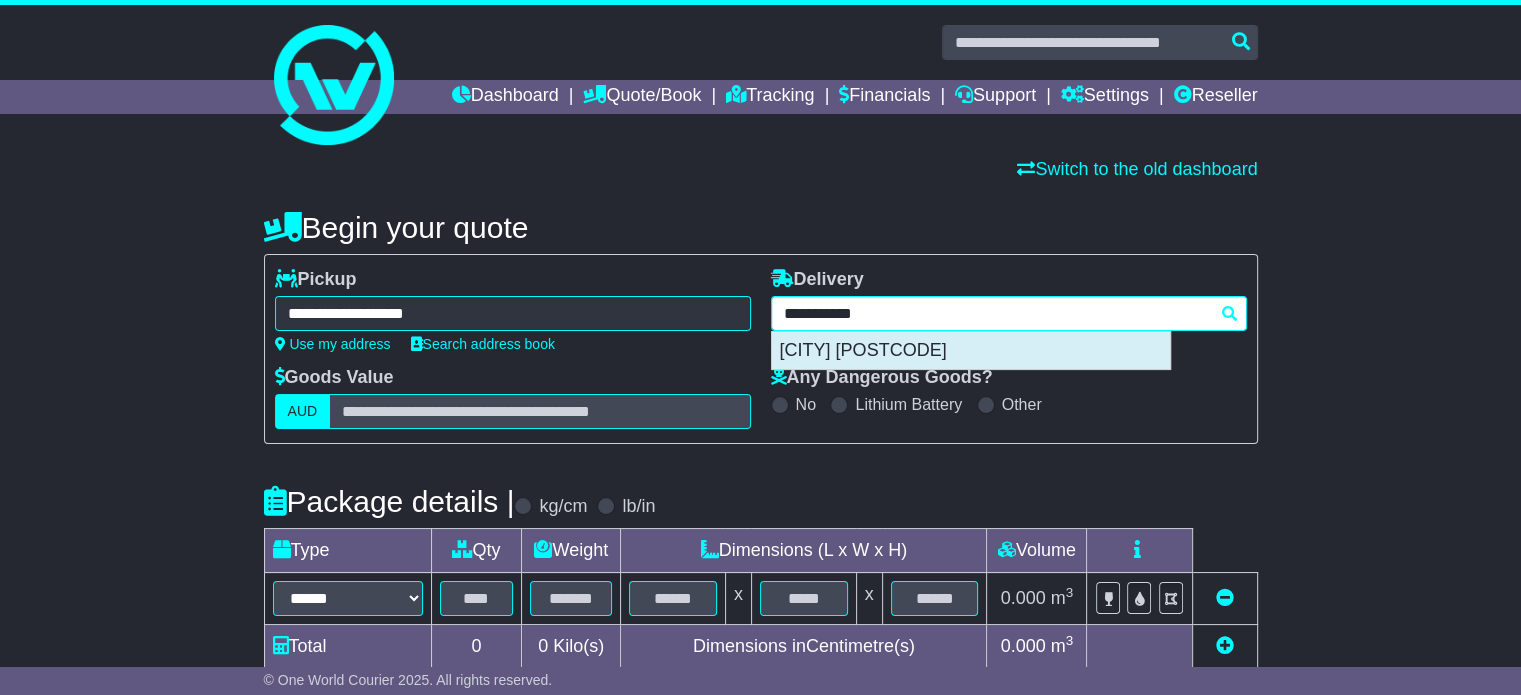 click on "BANKSMEADOW 2019" at bounding box center [971, 351] 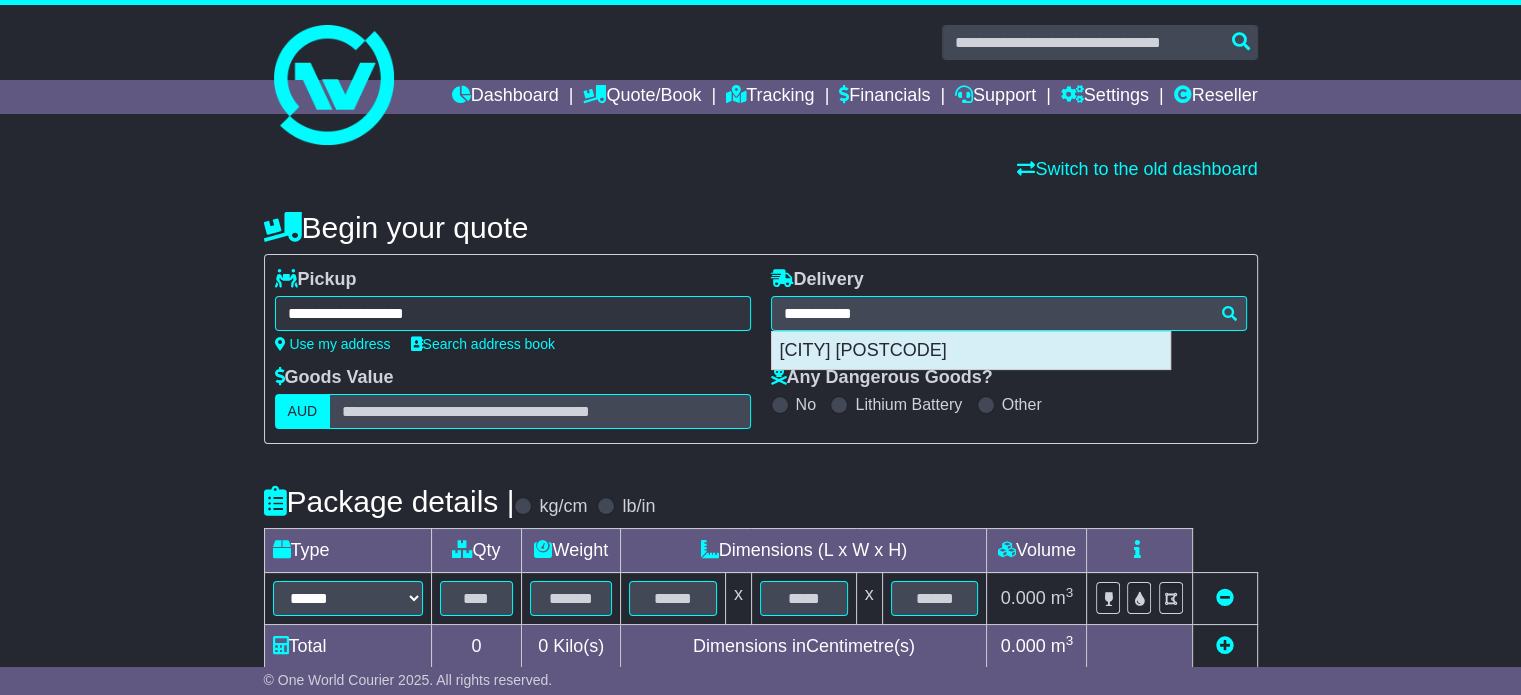 type on "**********" 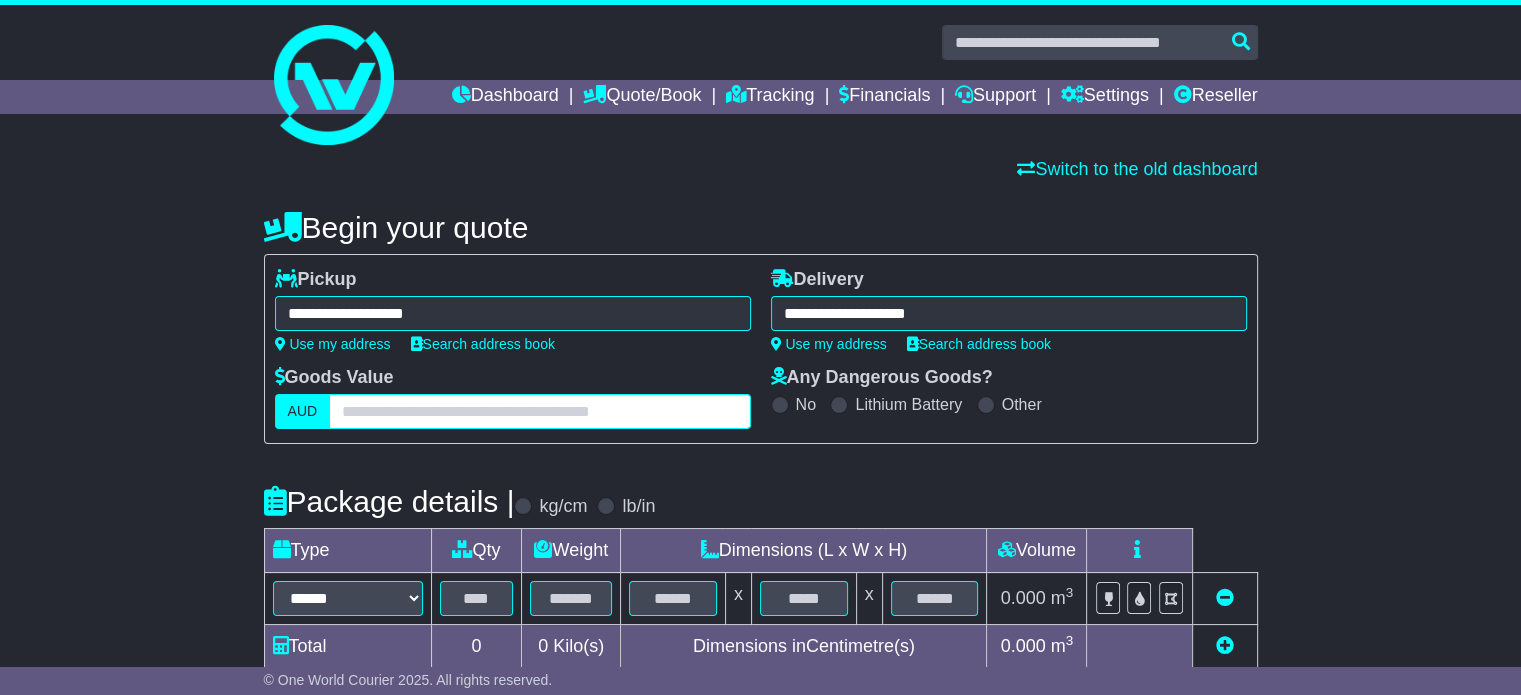 click at bounding box center (539, 411) 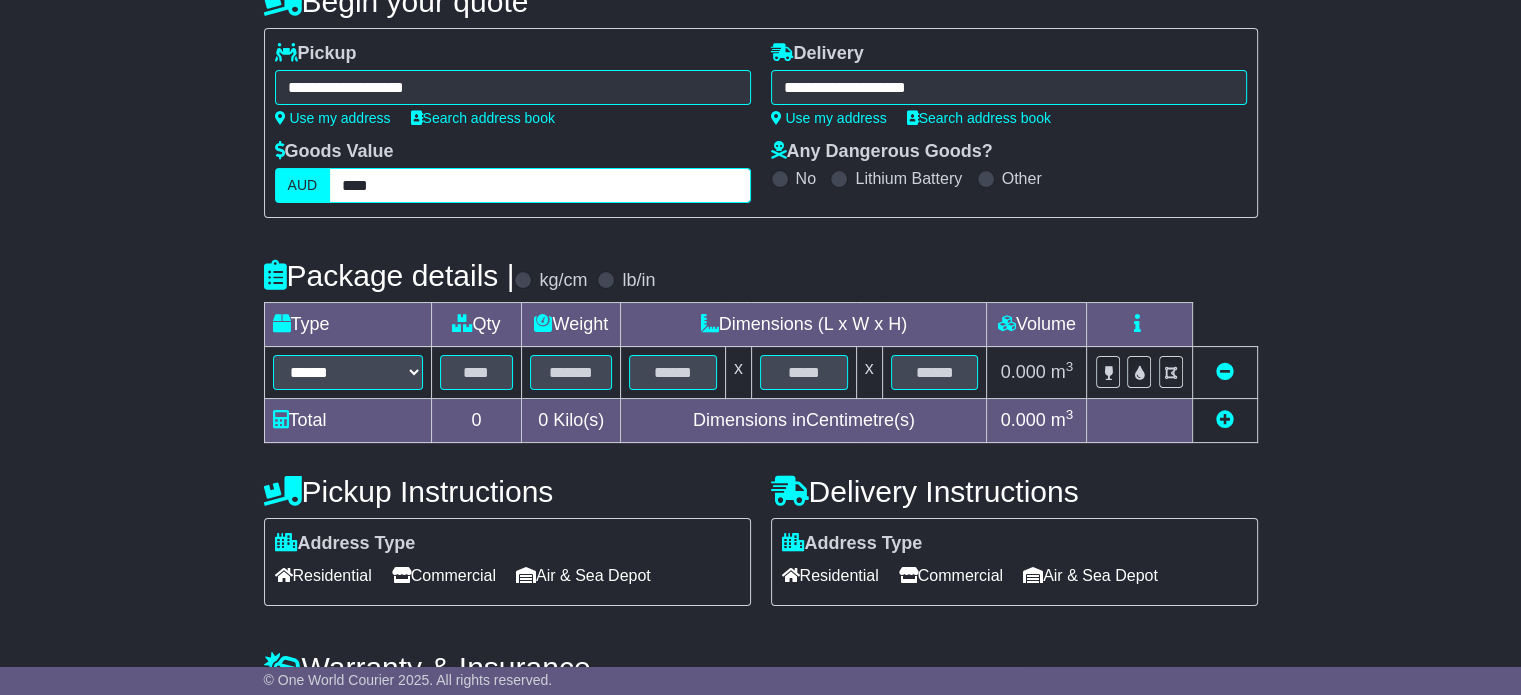 scroll, scrollTop: 227, scrollLeft: 0, axis: vertical 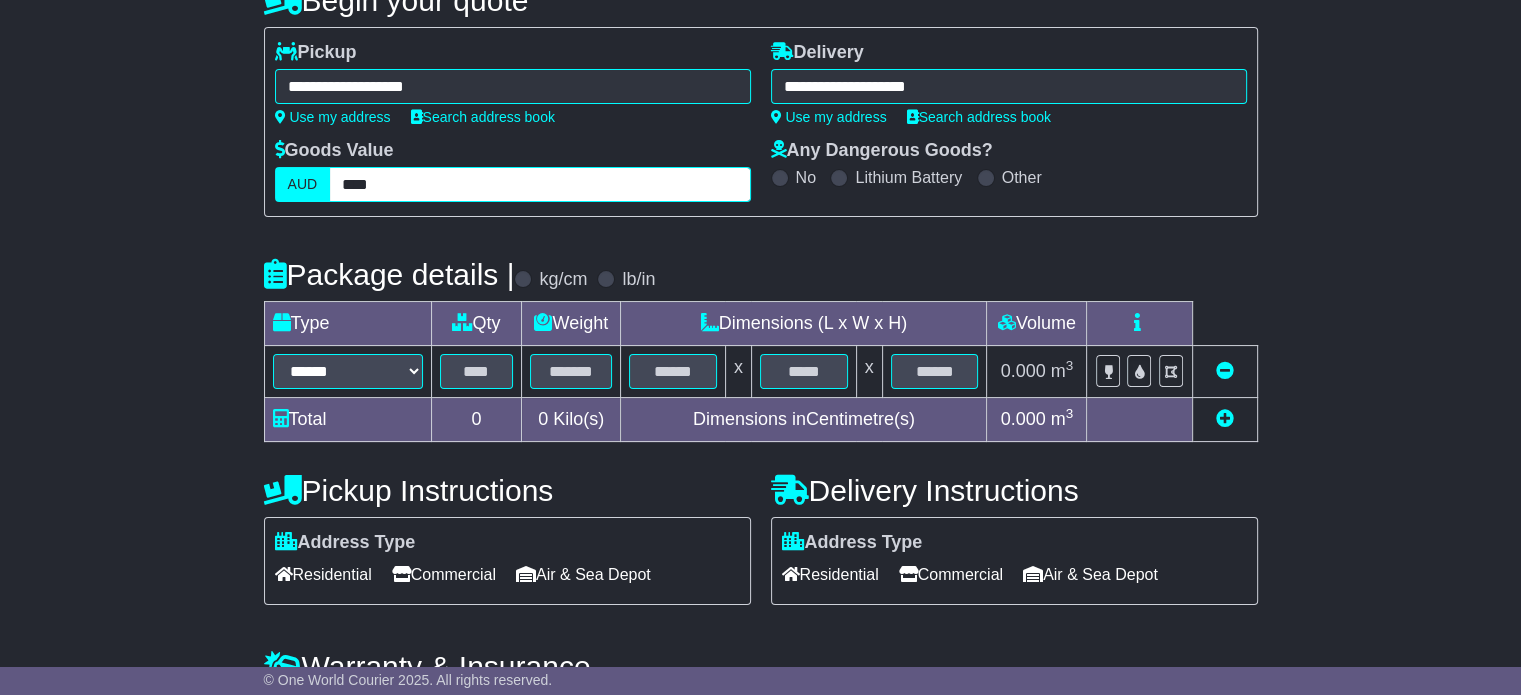 type on "****" 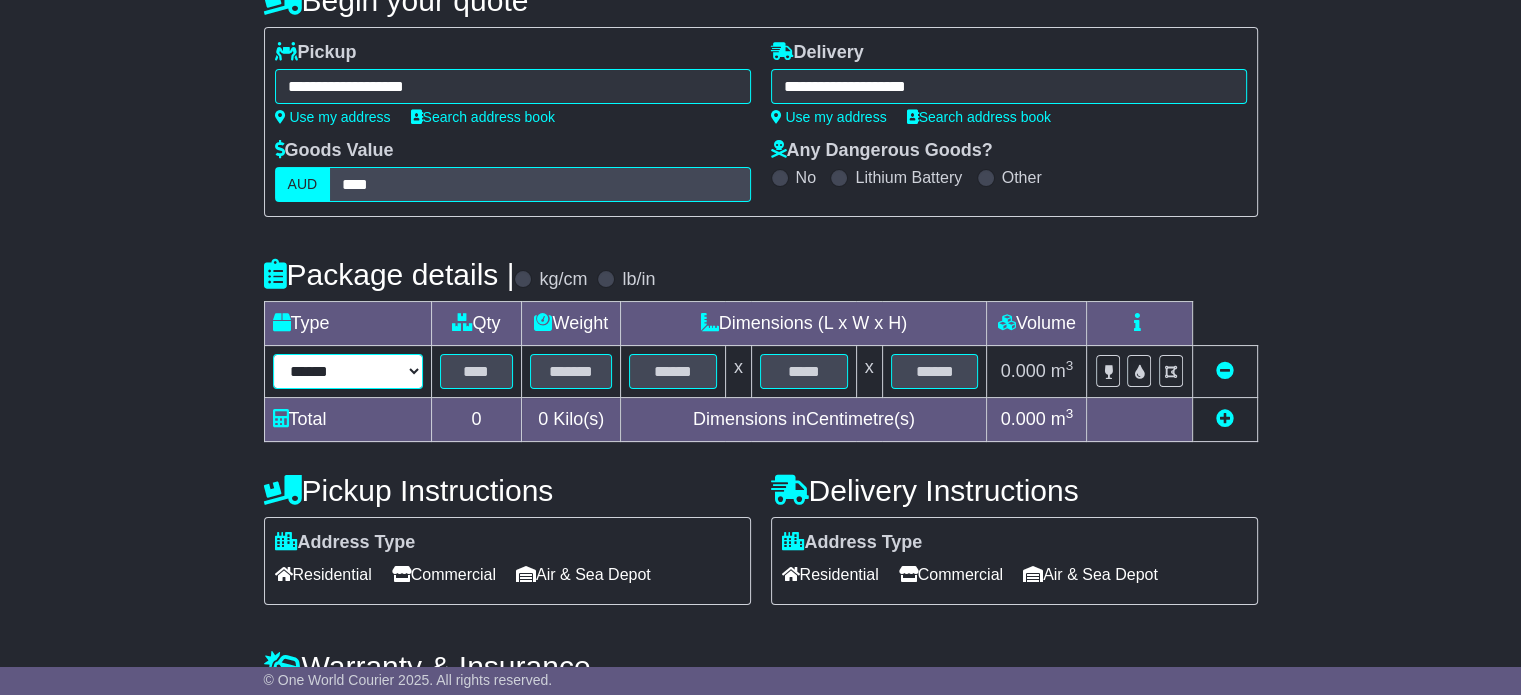 click on "****** ****** *** ******** ***** **** **** ****** *** *******" at bounding box center [348, 371] 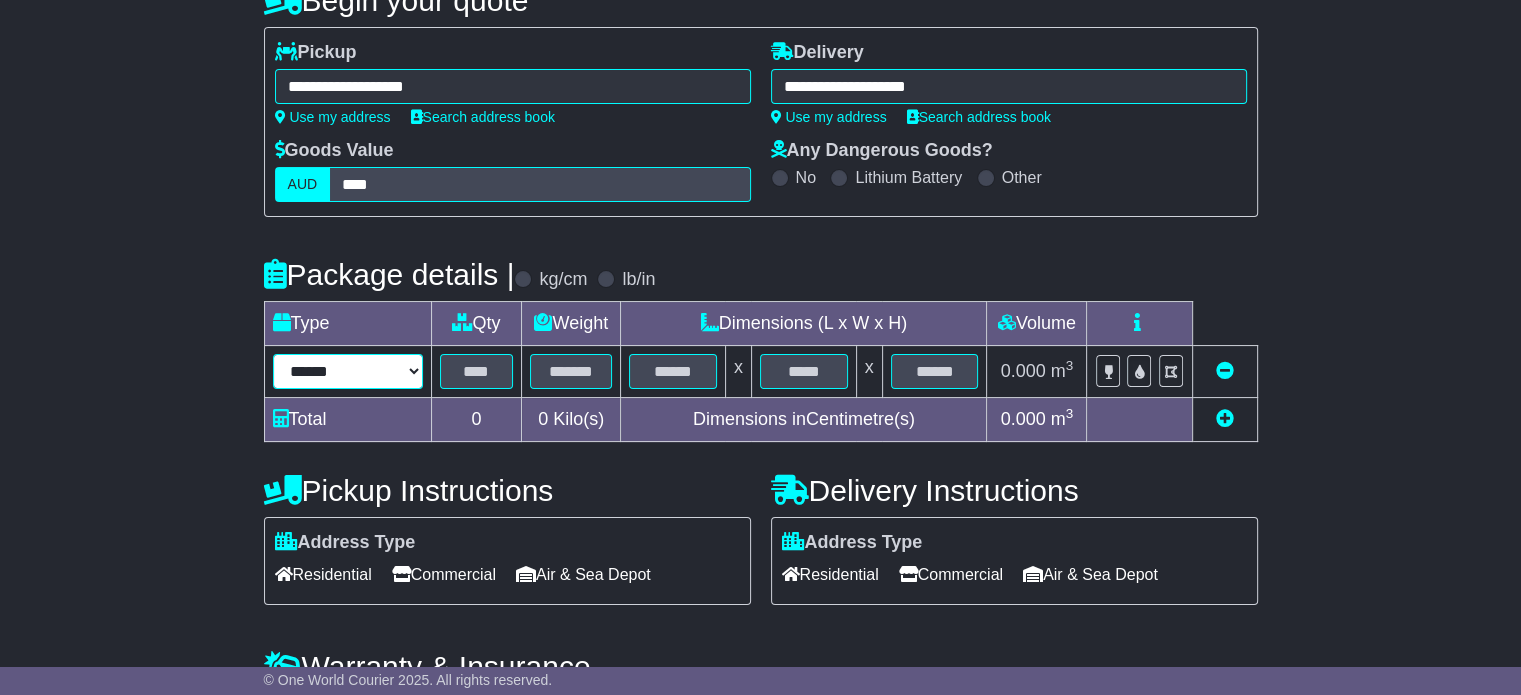 select on "***" 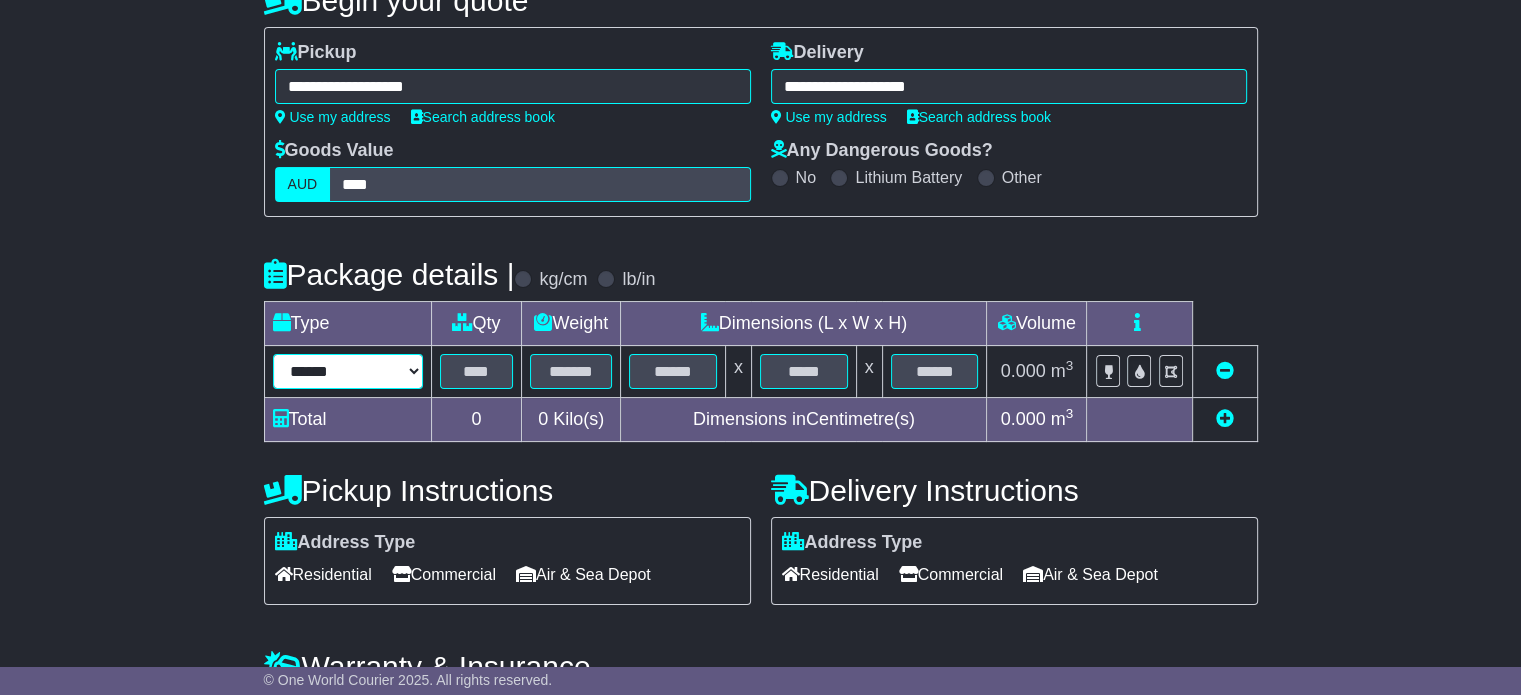 click on "****** ****** *** ******** ***** **** **** ****** *** *******" at bounding box center [348, 371] 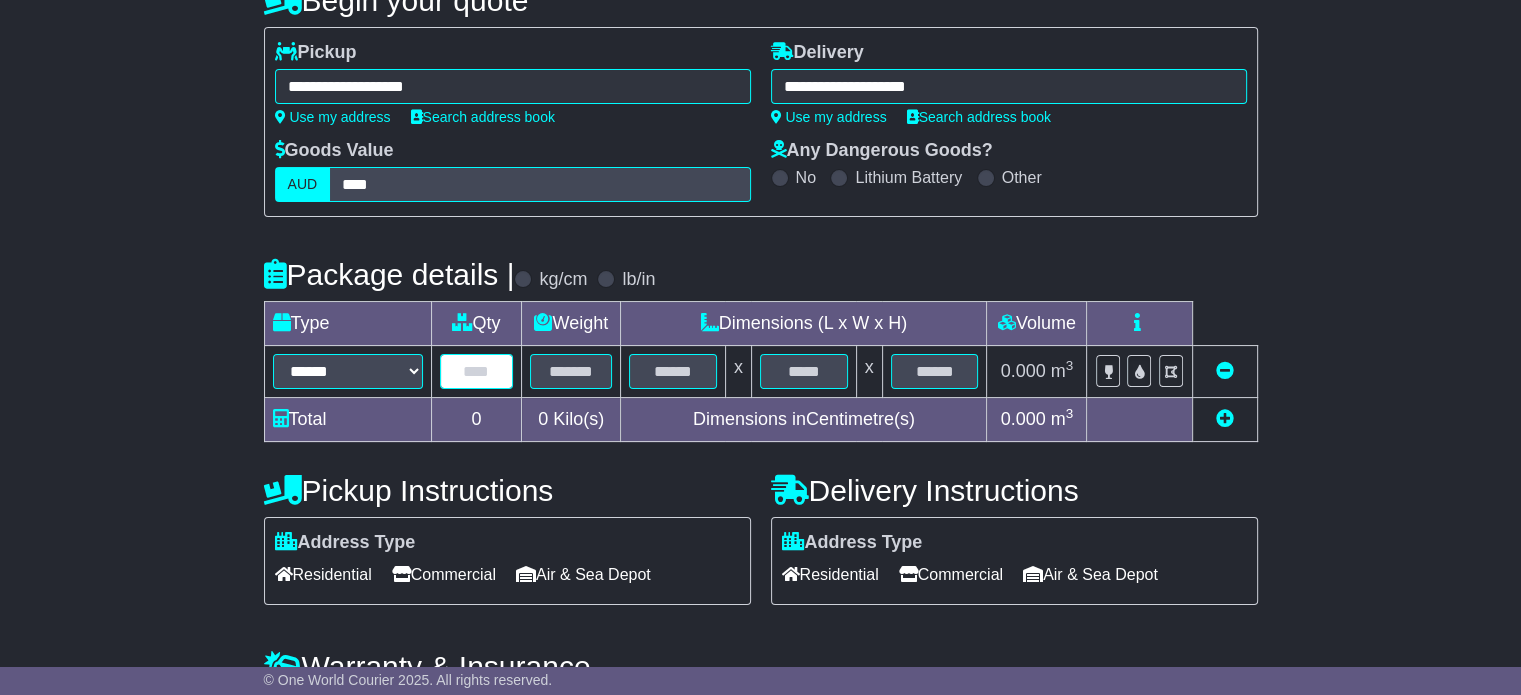 click at bounding box center [477, 371] 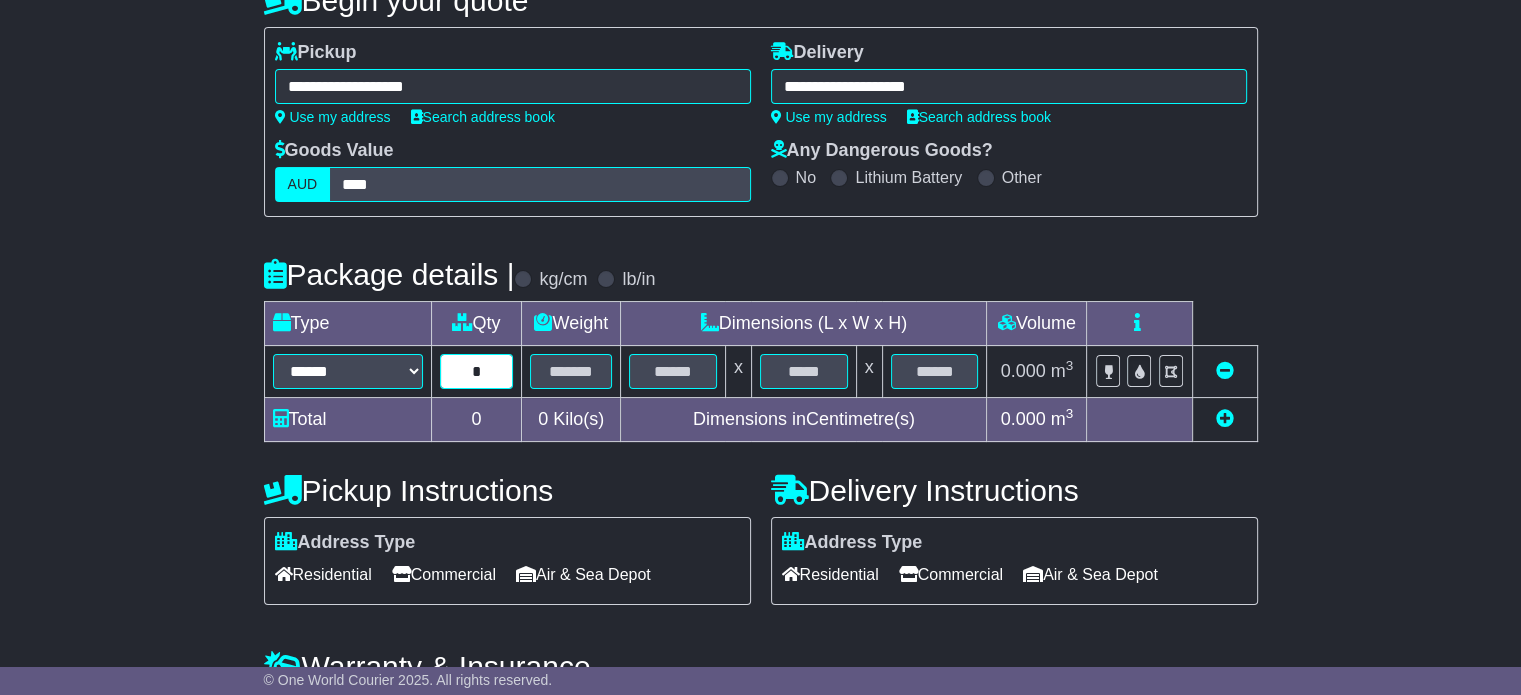 type on "*" 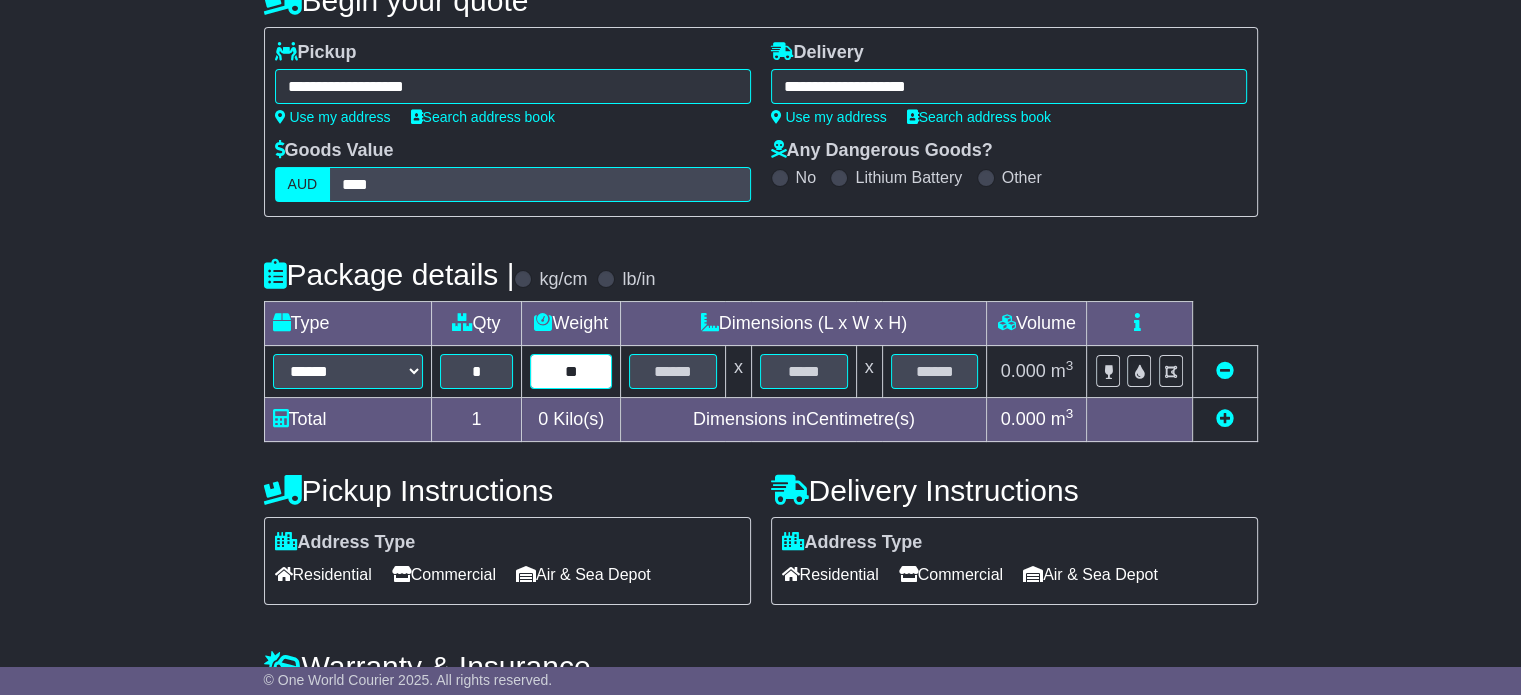 type on "**" 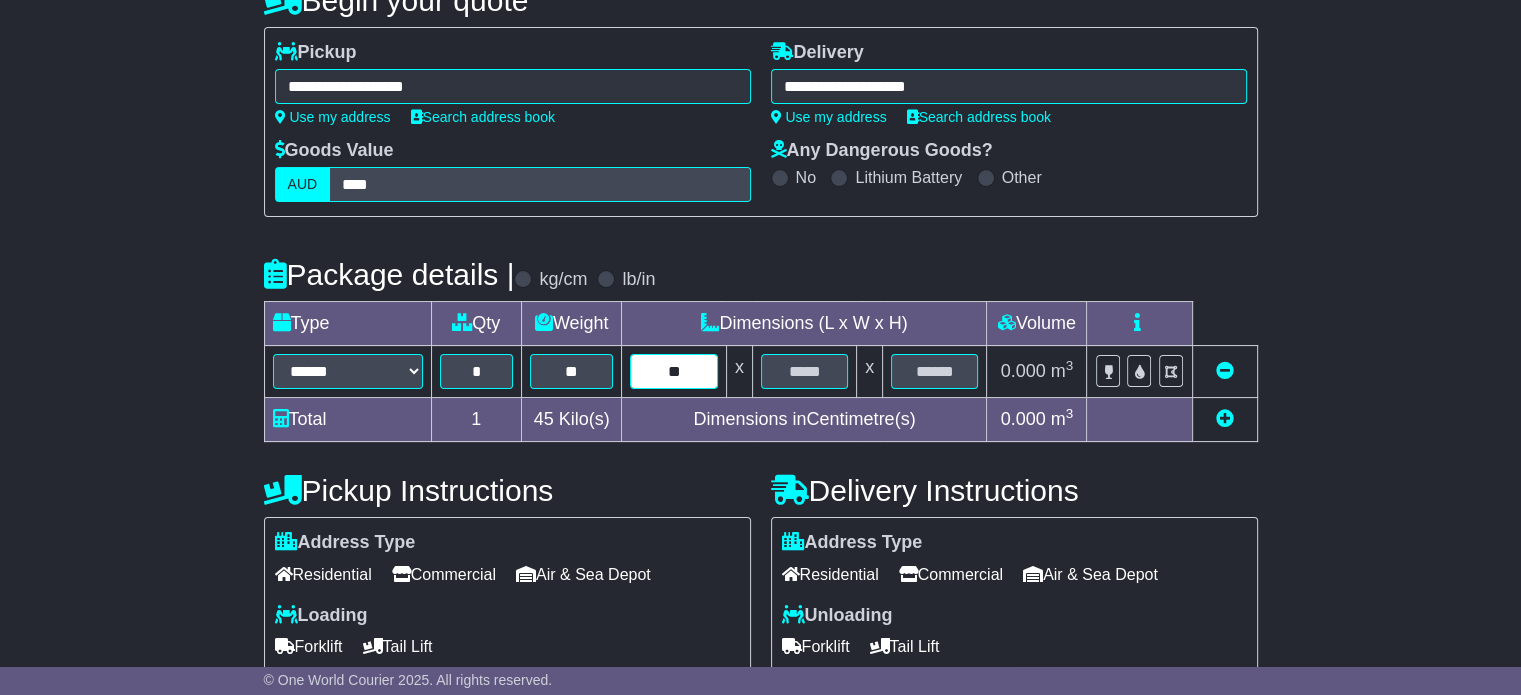 type on "**" 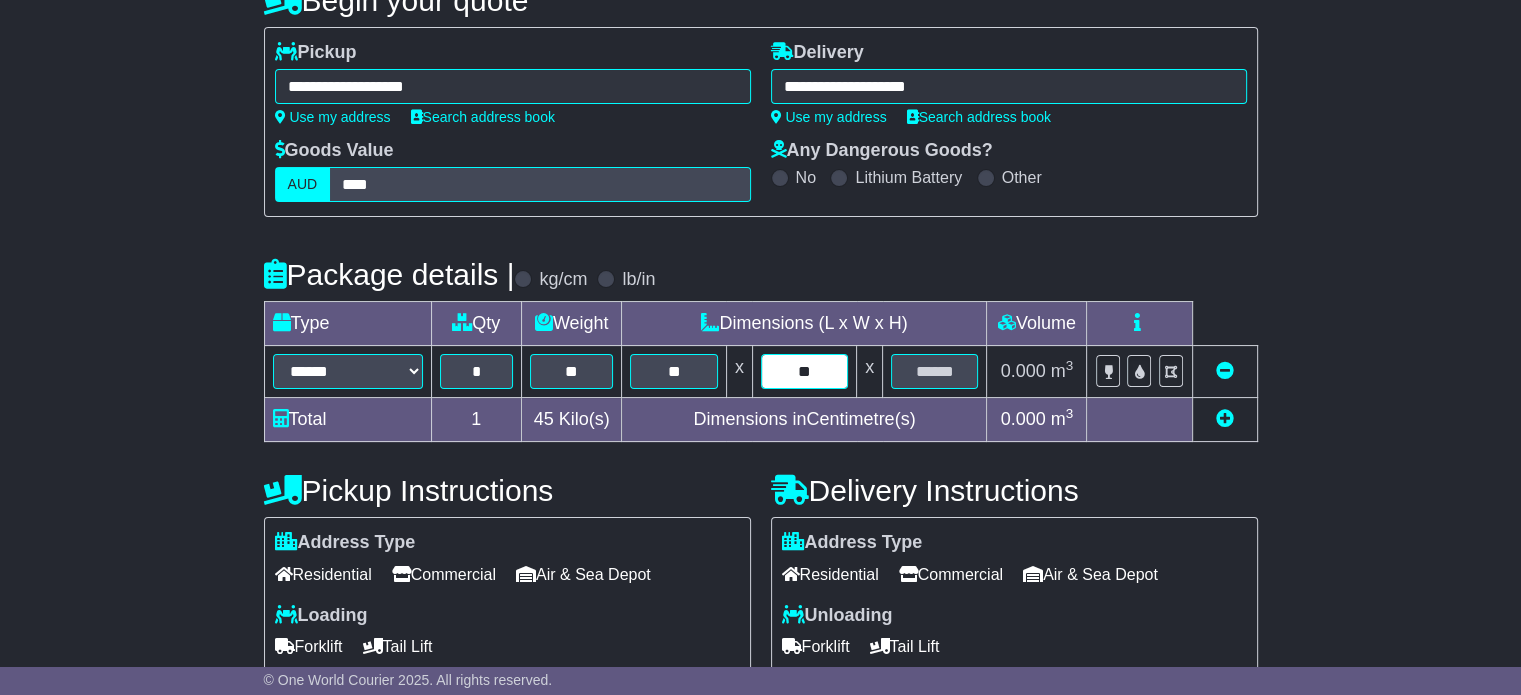 type on "**" 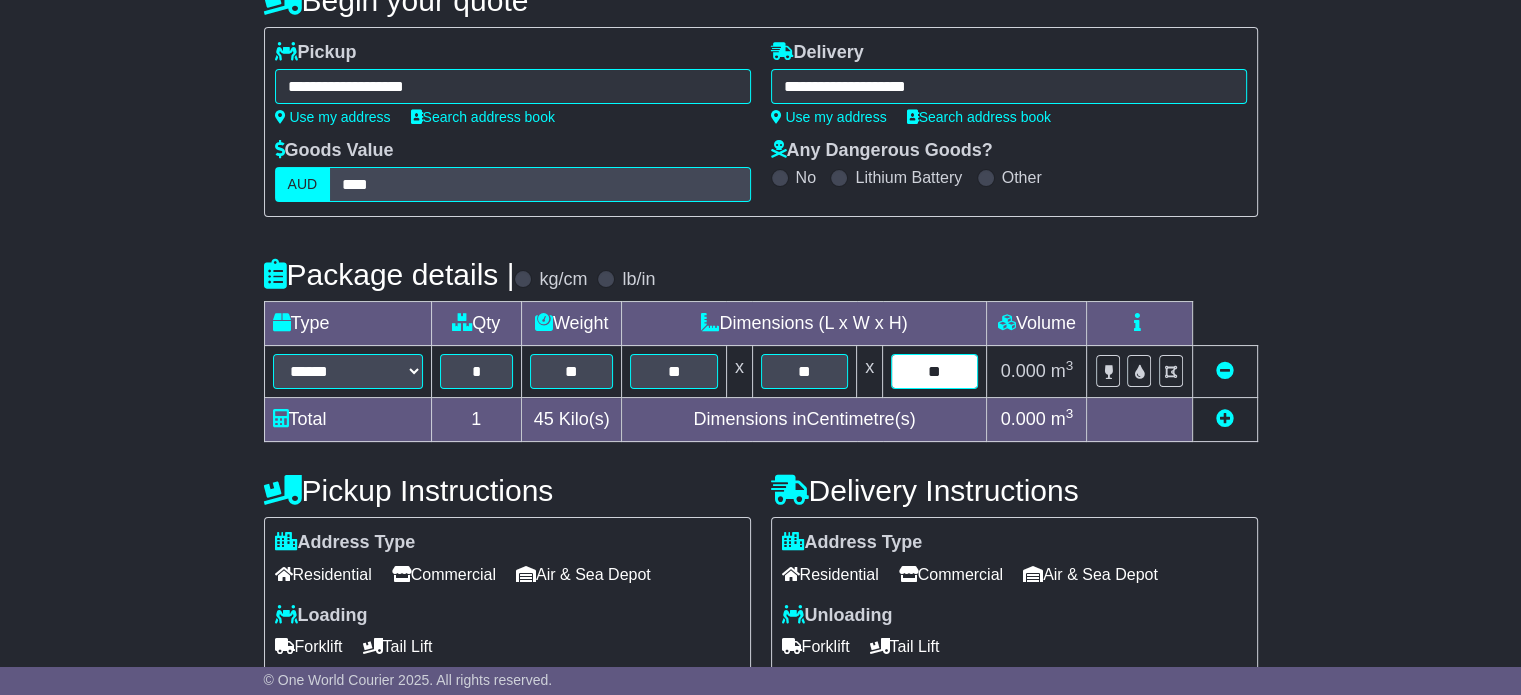 type on "**" 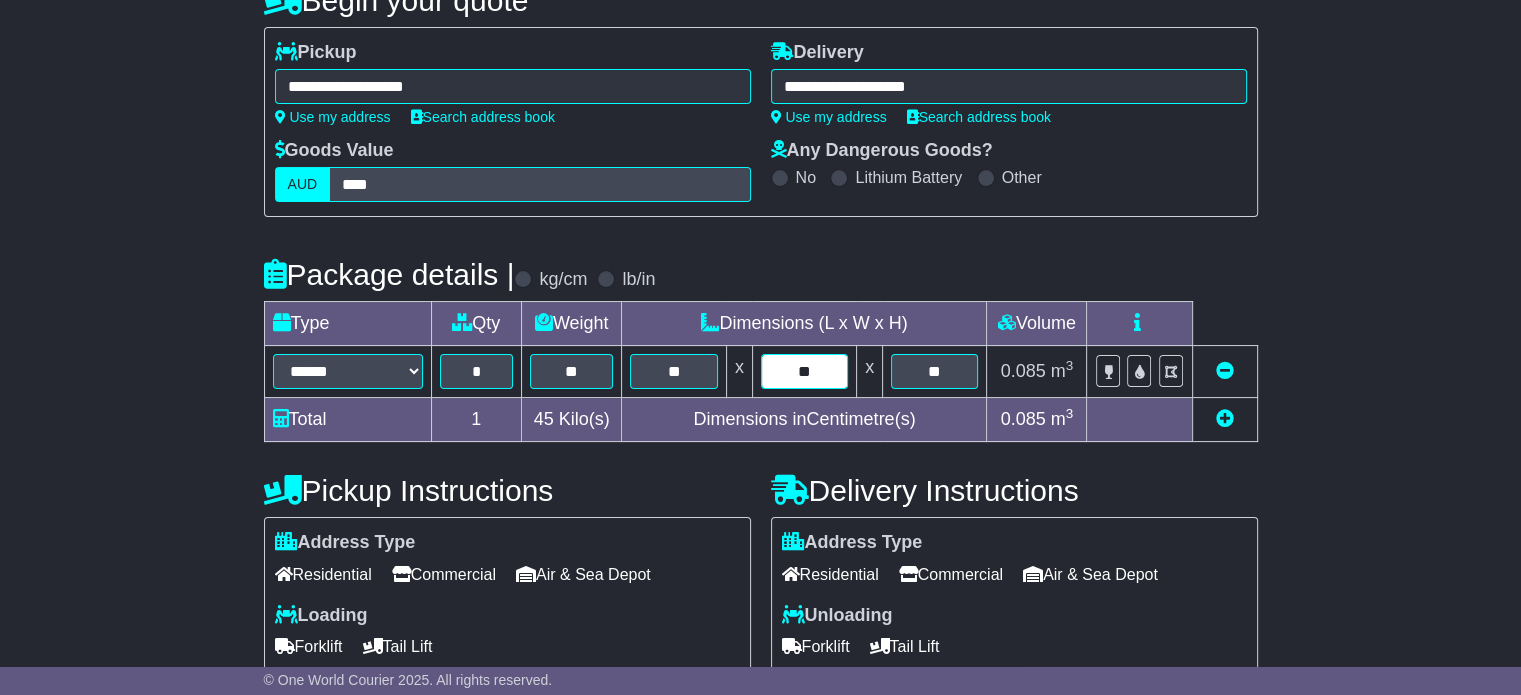 click on "**" at bounding box center [804, 371] 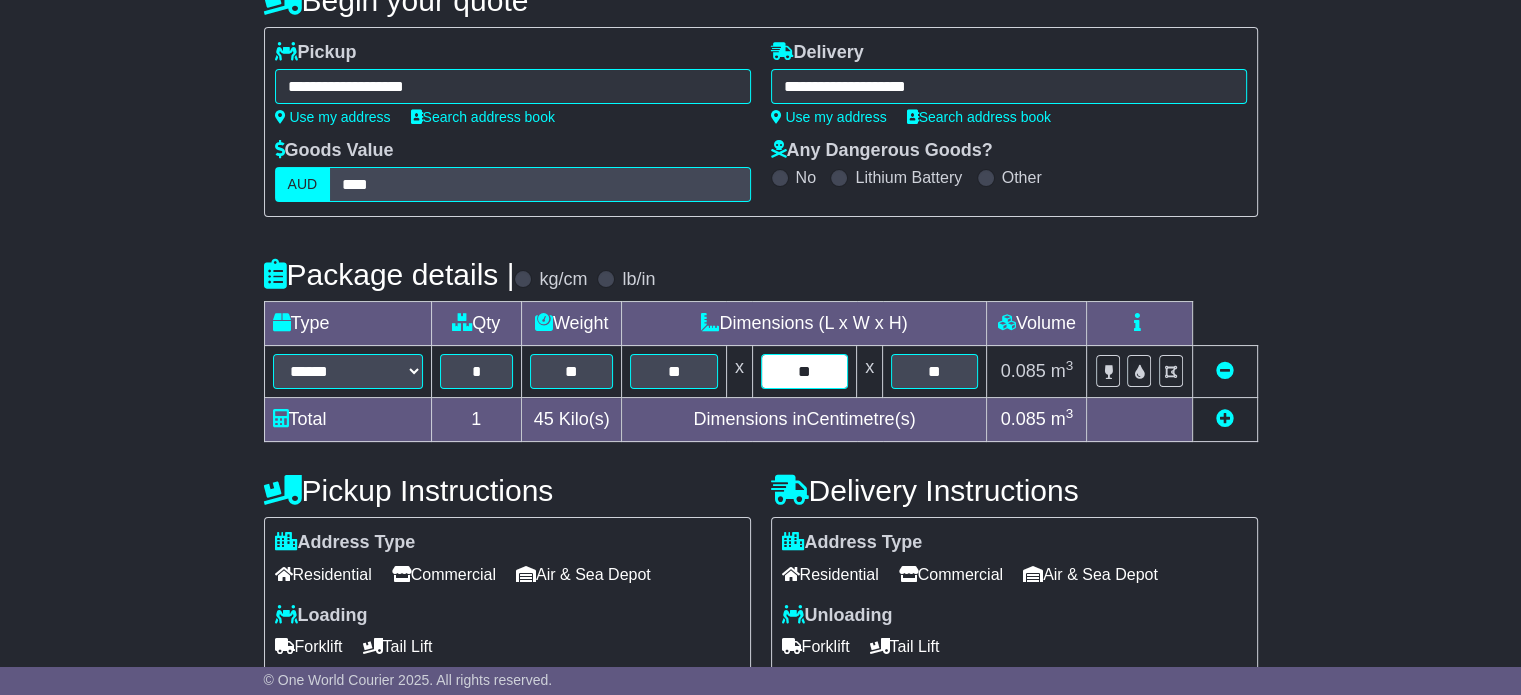 type on "**" 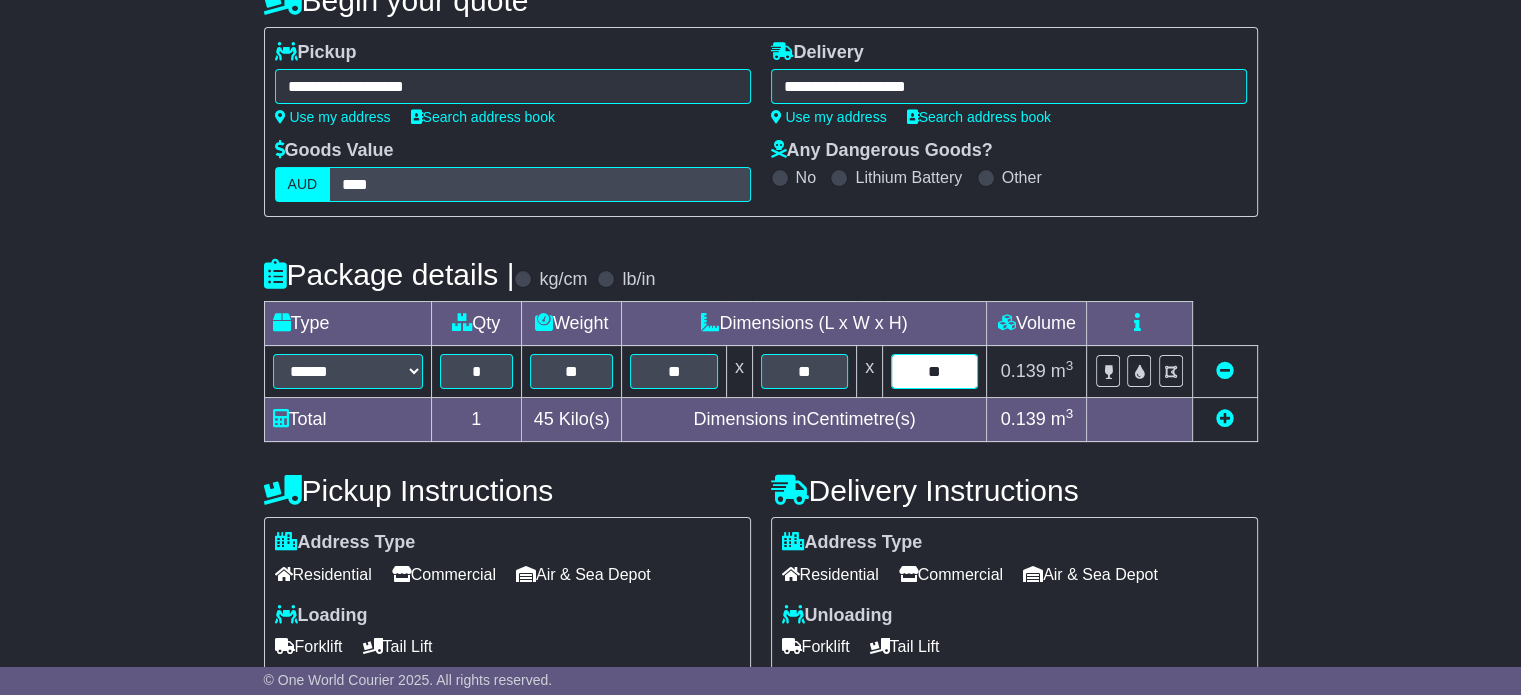 type on "**" 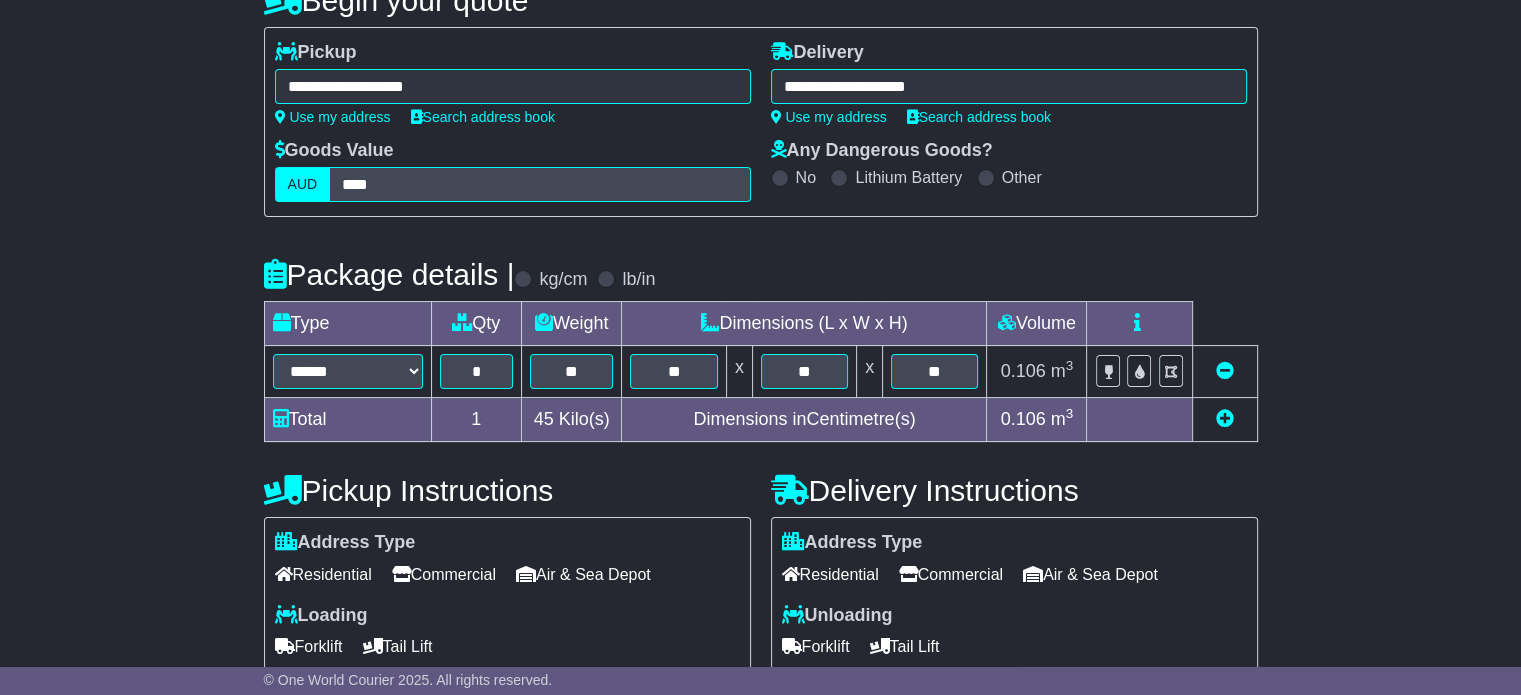 scroll, scrollTop: 650, scrollLeft: 0, axis: vertical 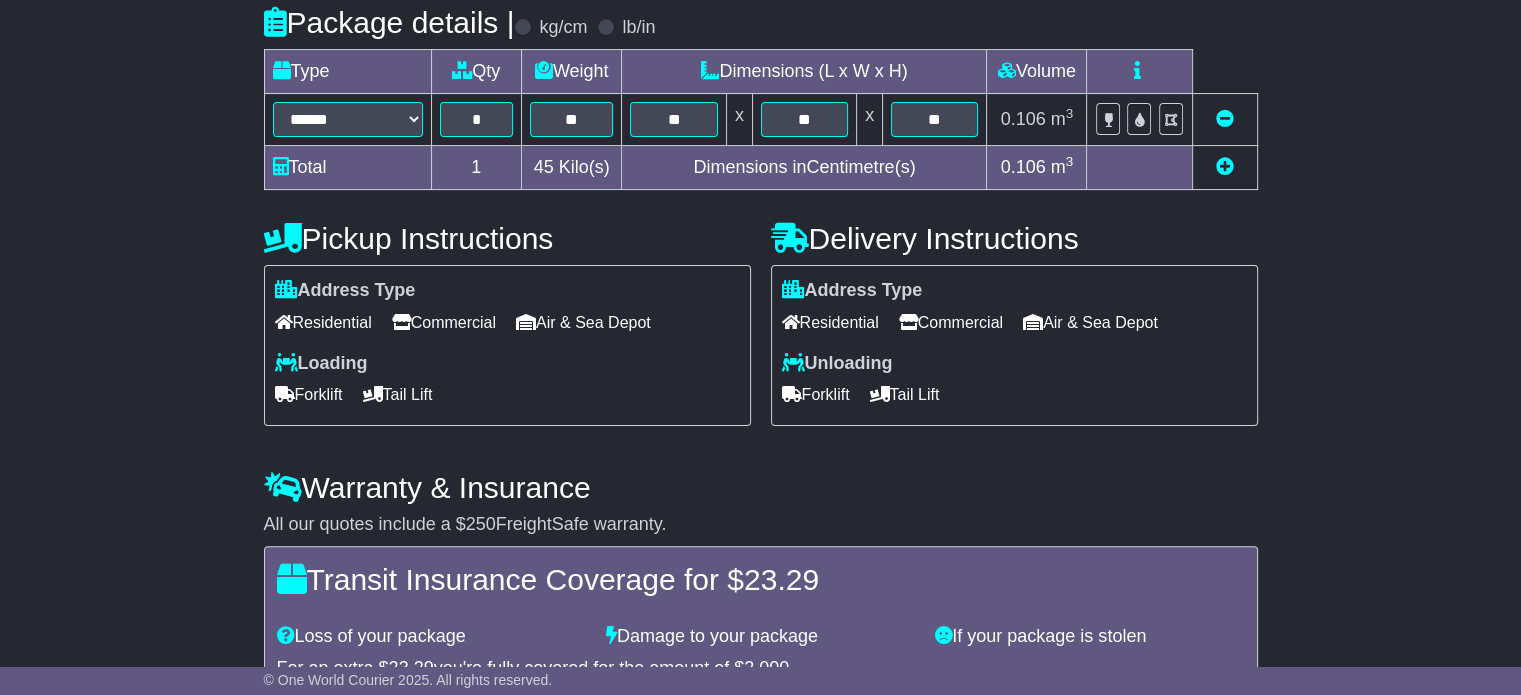 click on "Commercial" at bounding box center [951, 322] 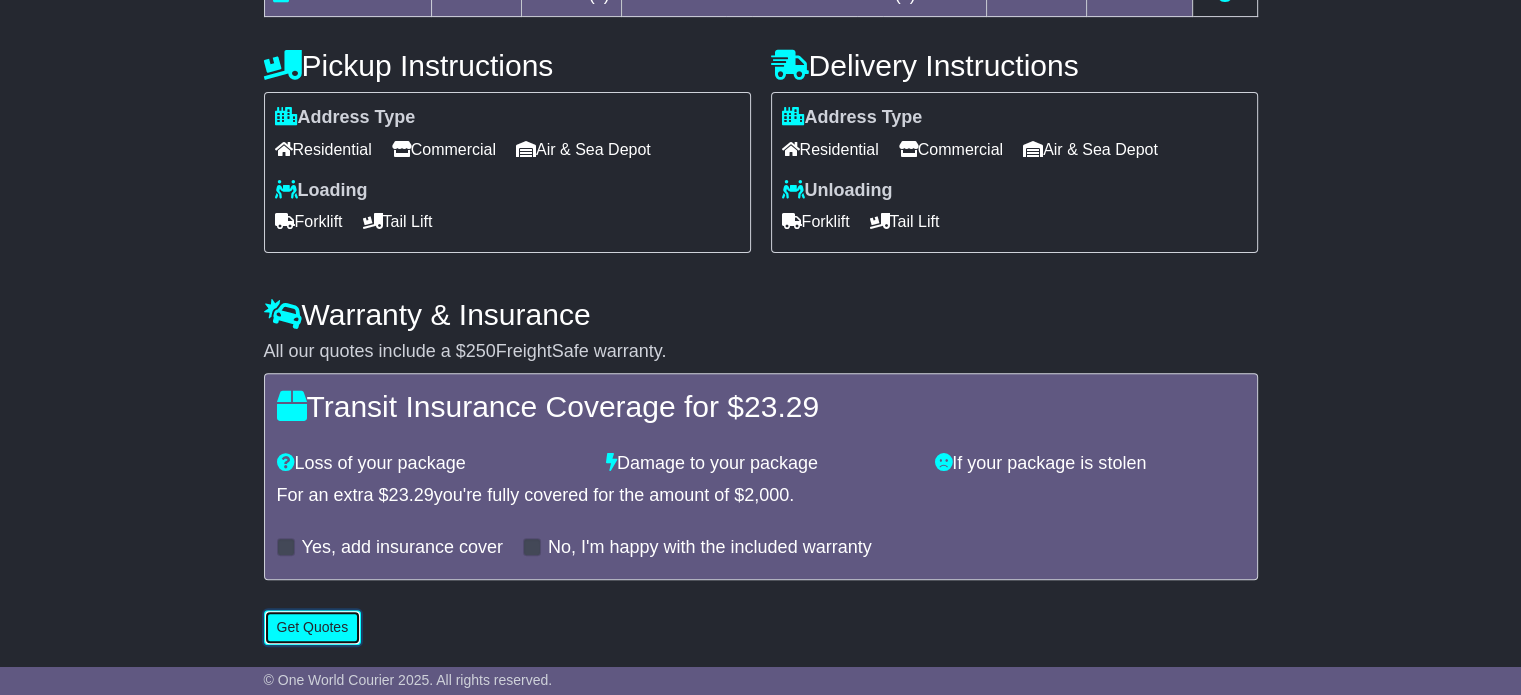 click on "Get Quotes" at bounding box center (313, 627) 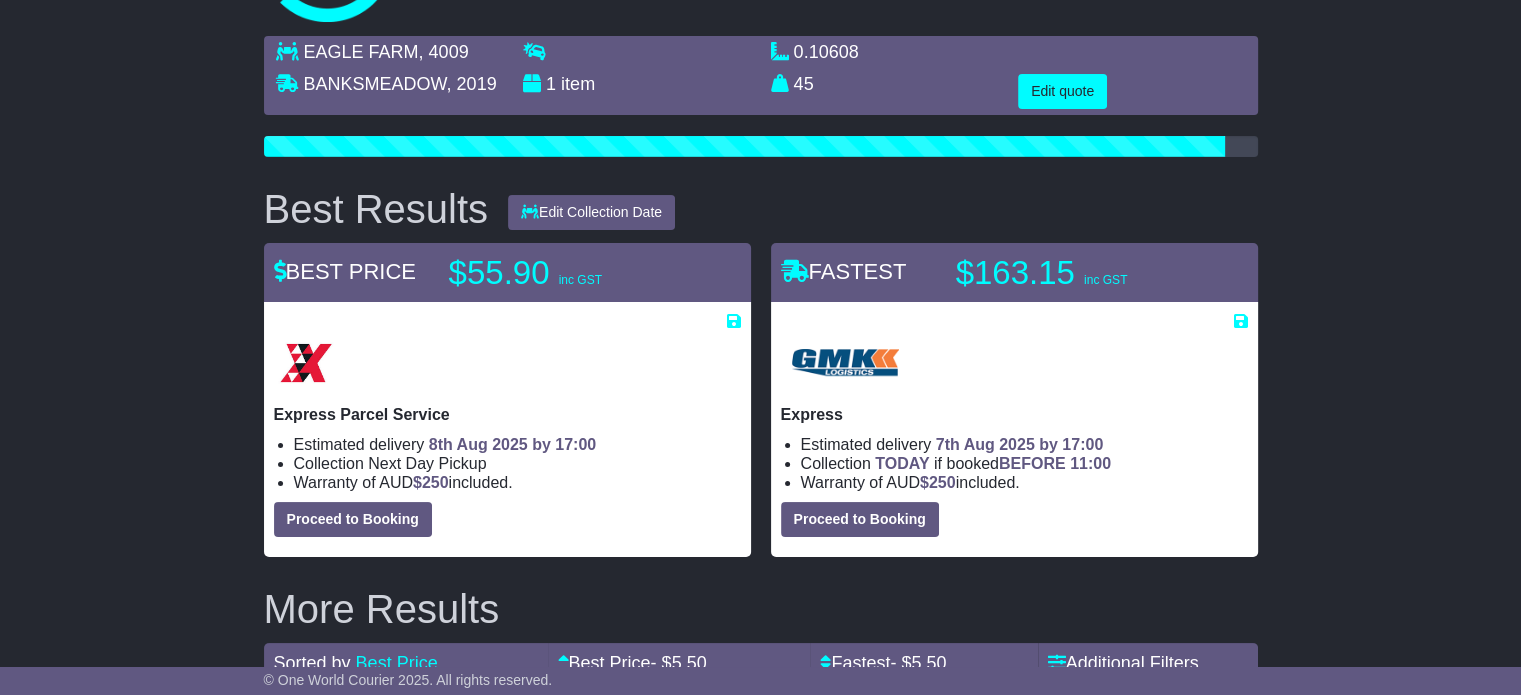 scroll, scrollTop: 120, scrollLeft: 0, axis: vertical 